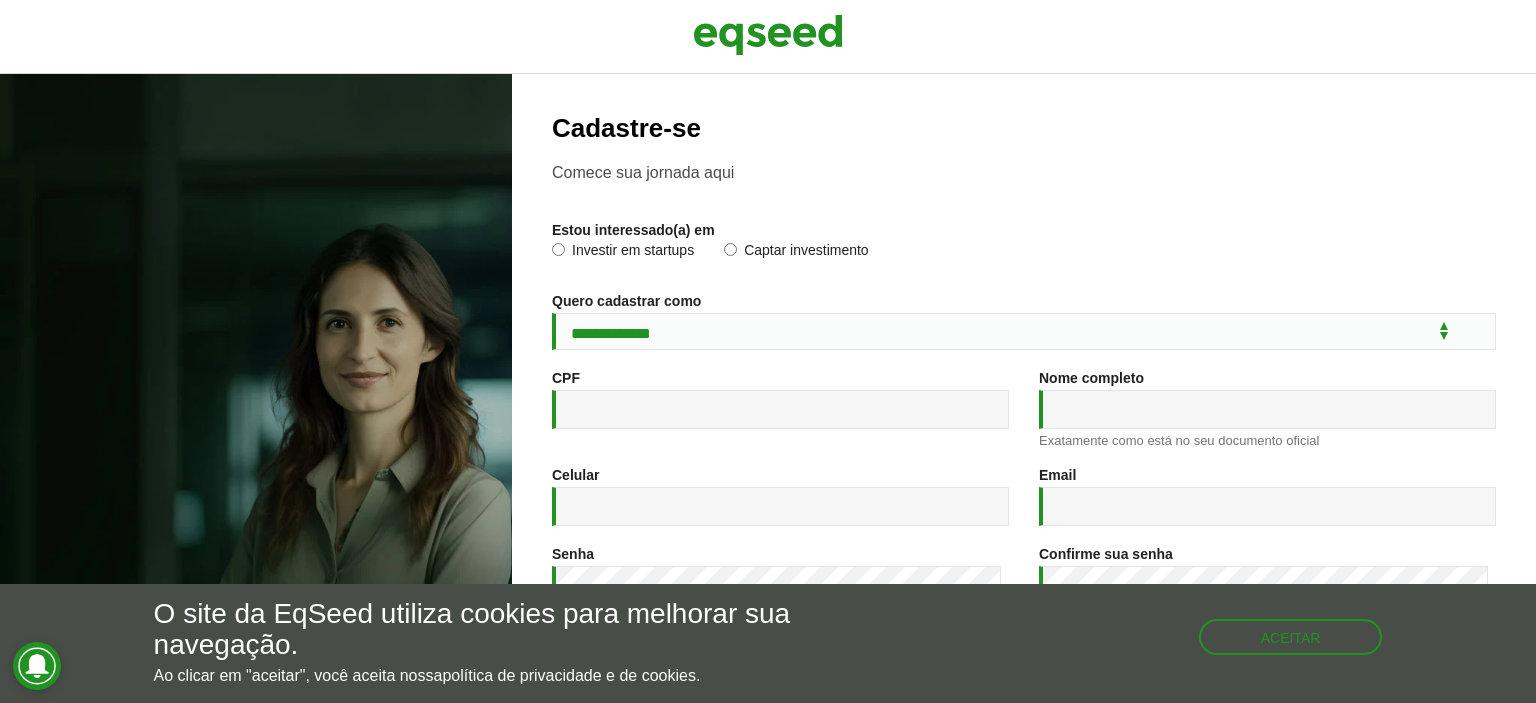 scroll, scrollTop: 0, scrollLeft: 0, axis: both 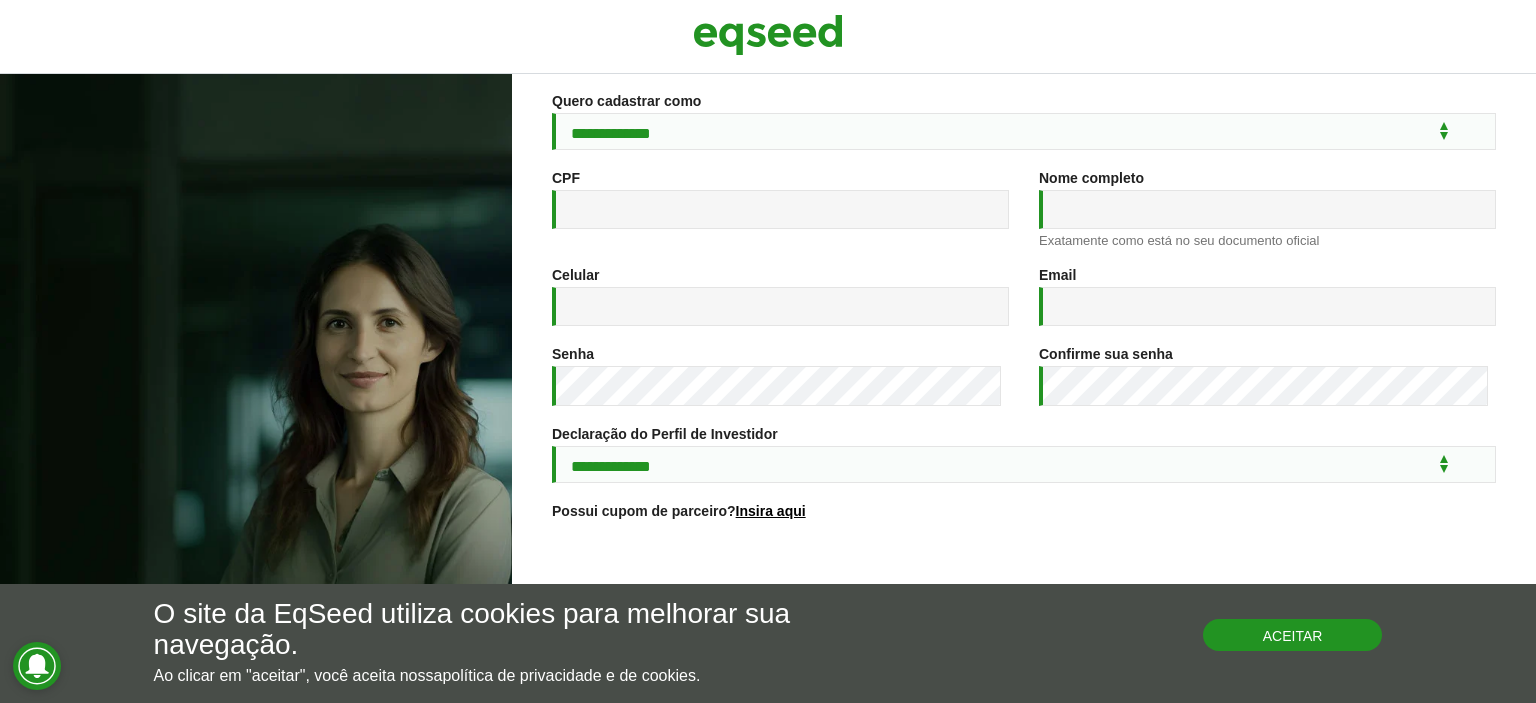 click on "Aceitar" at bounding box center (1293, 635) 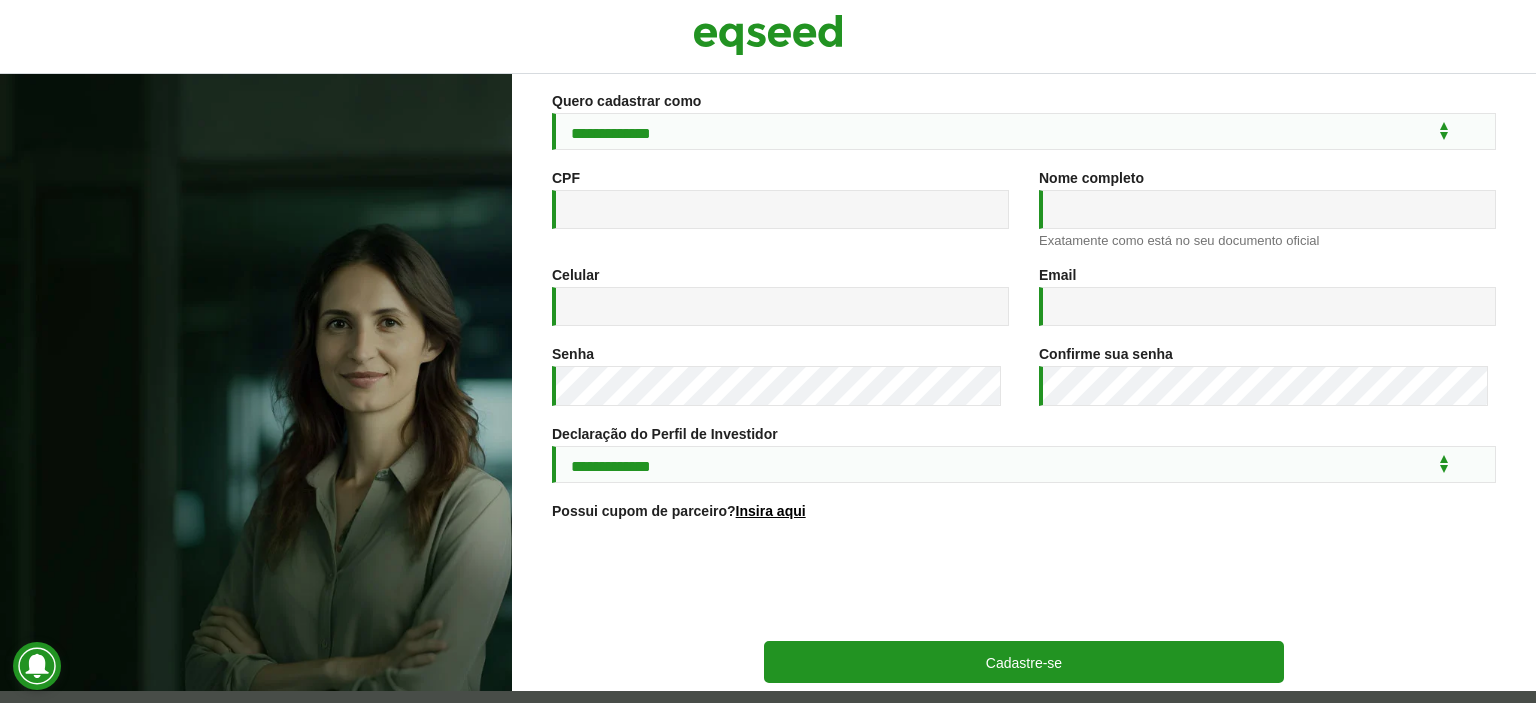 scroll, scrollTop: 0, scrollLeft: 0, axis: both 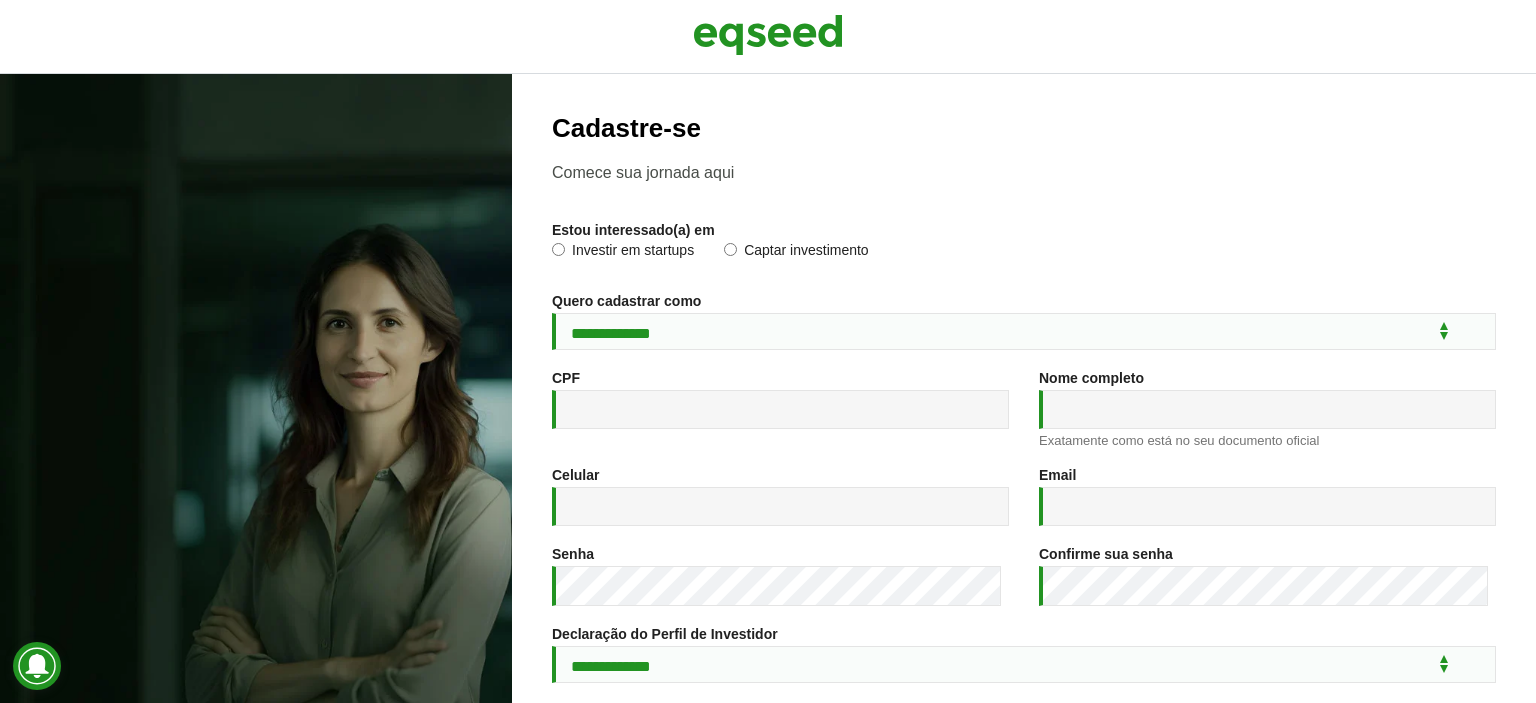 click at bounding box center [768, 37] 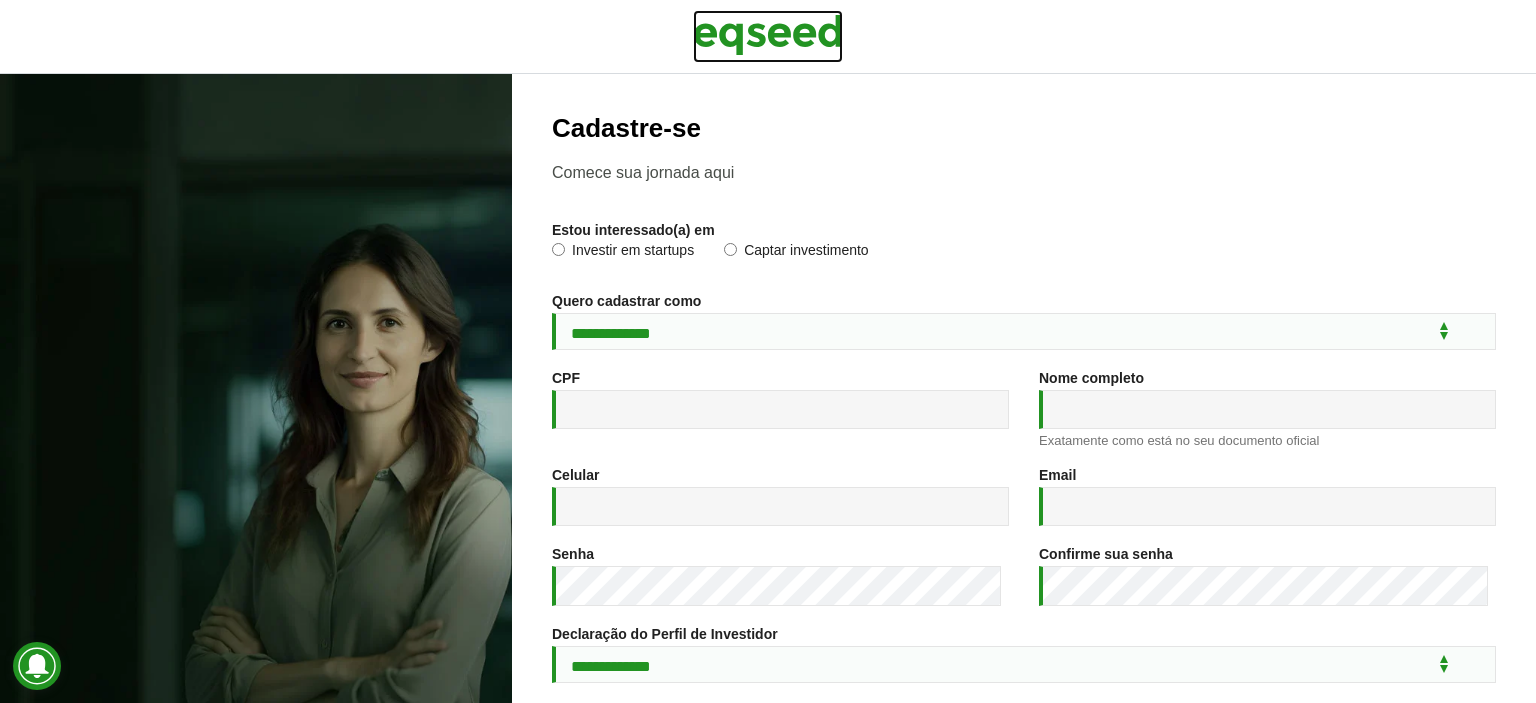 click at bounding box center (768, 35) 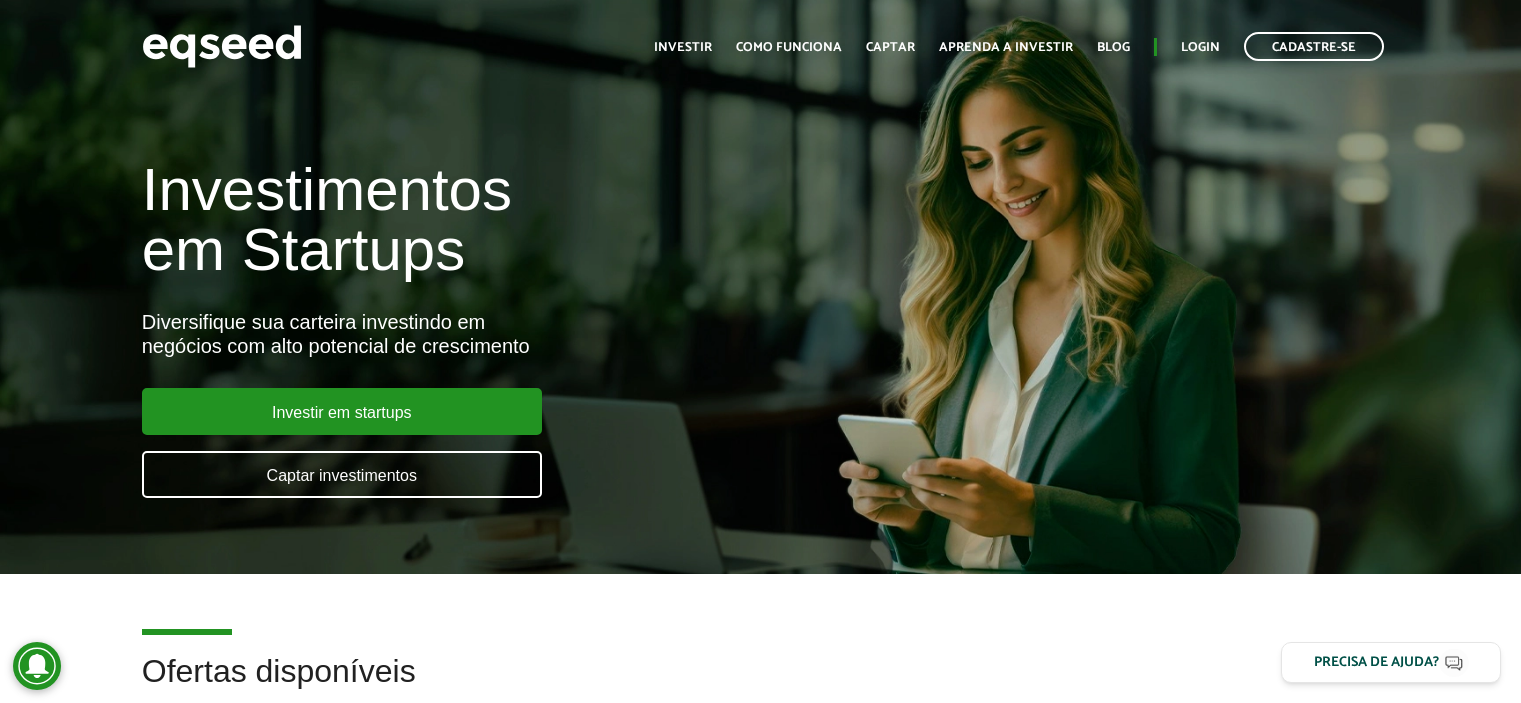 scroll, scrollTop: 0, scrollLeft: 0, axis: both 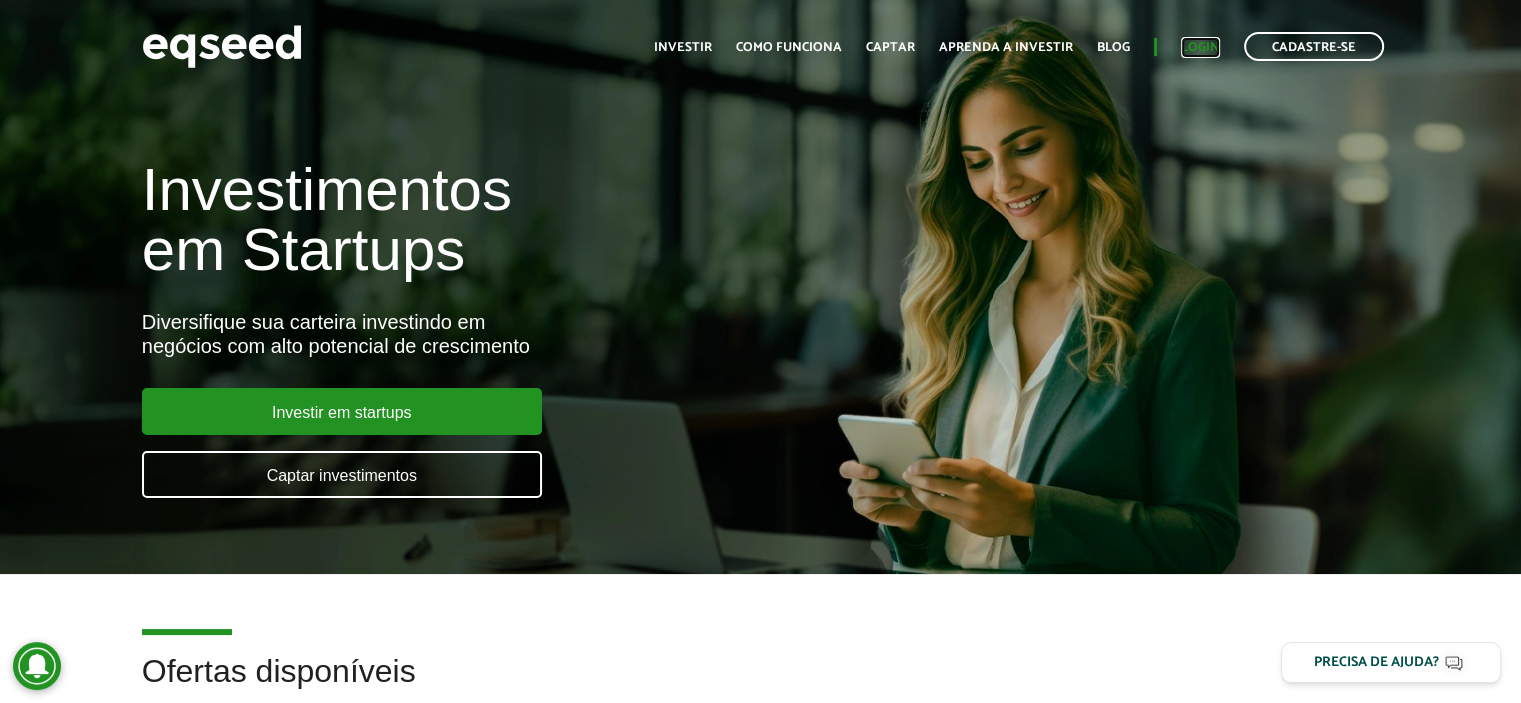 click on "Login" at bounding box center [1200, 47] 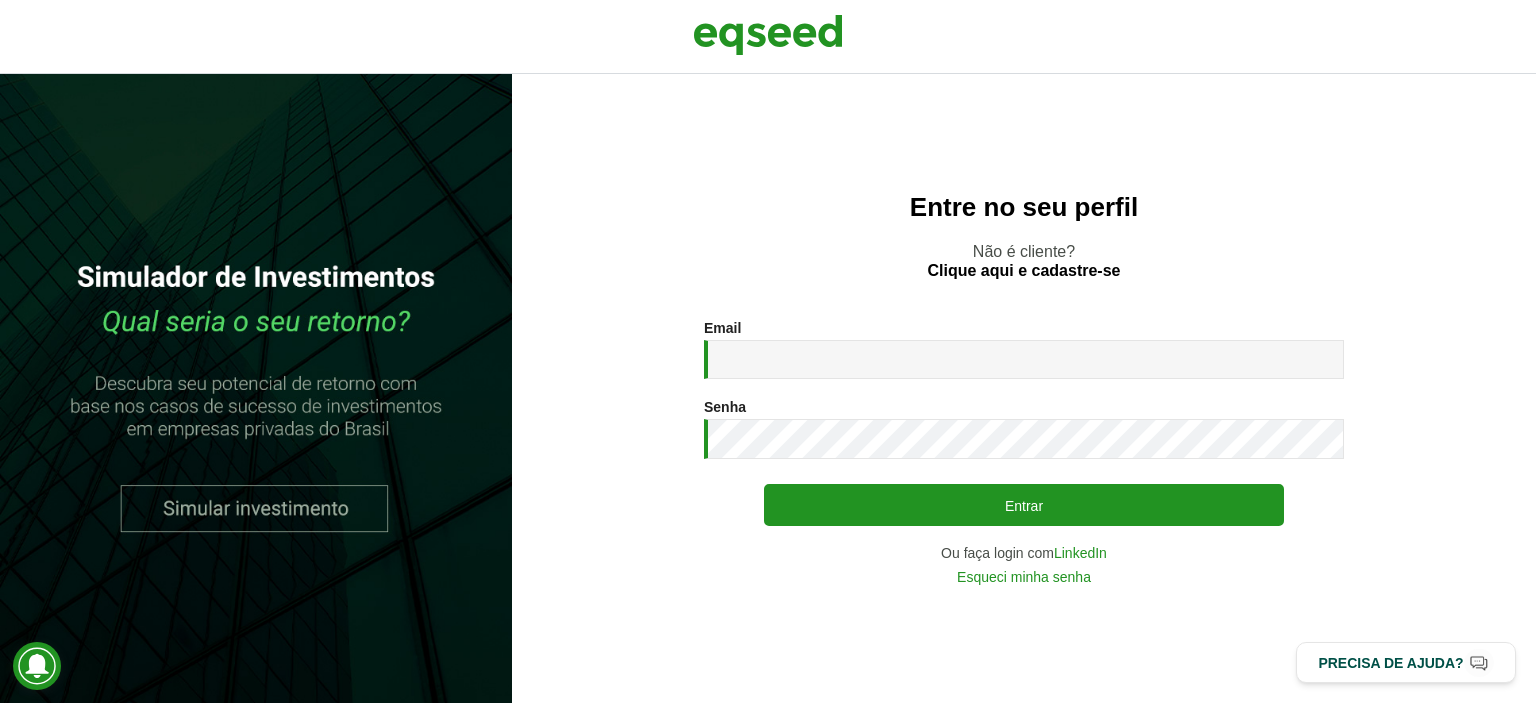 scroll, scrollTop: 0, scrollLeft: 0, axis: both 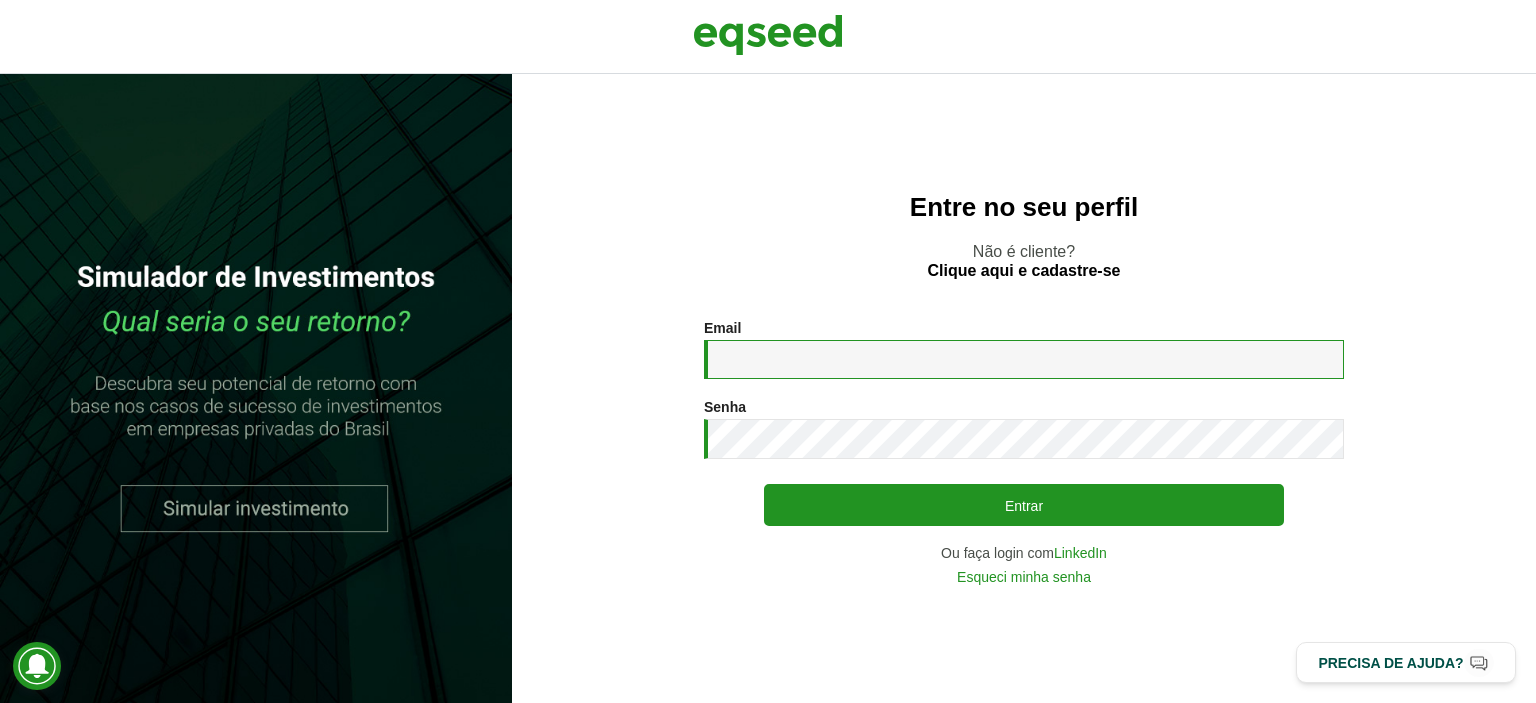click on "Email  *" at bounding box center (1024, 359) 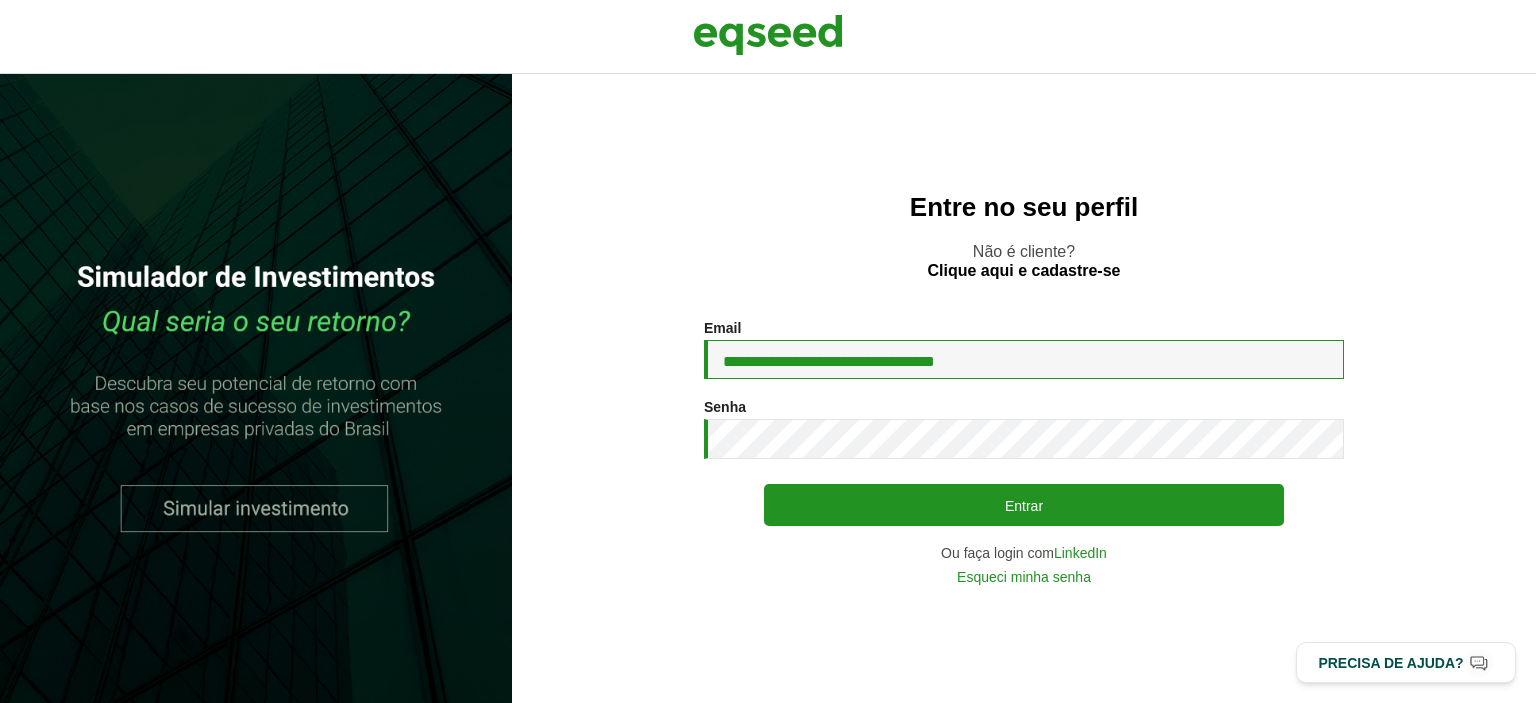 type on "**********" 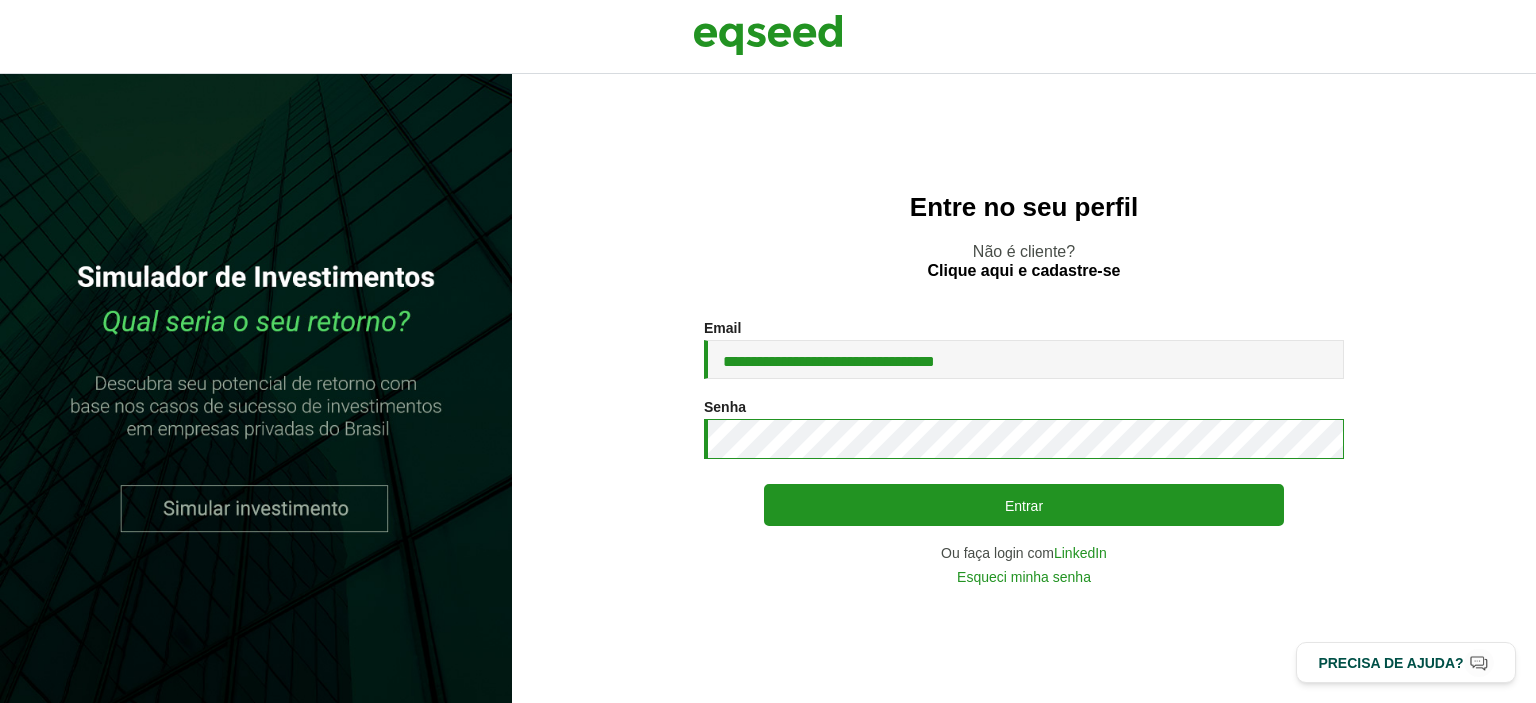 click on "Entrar" at bounding box center (1024, 505) 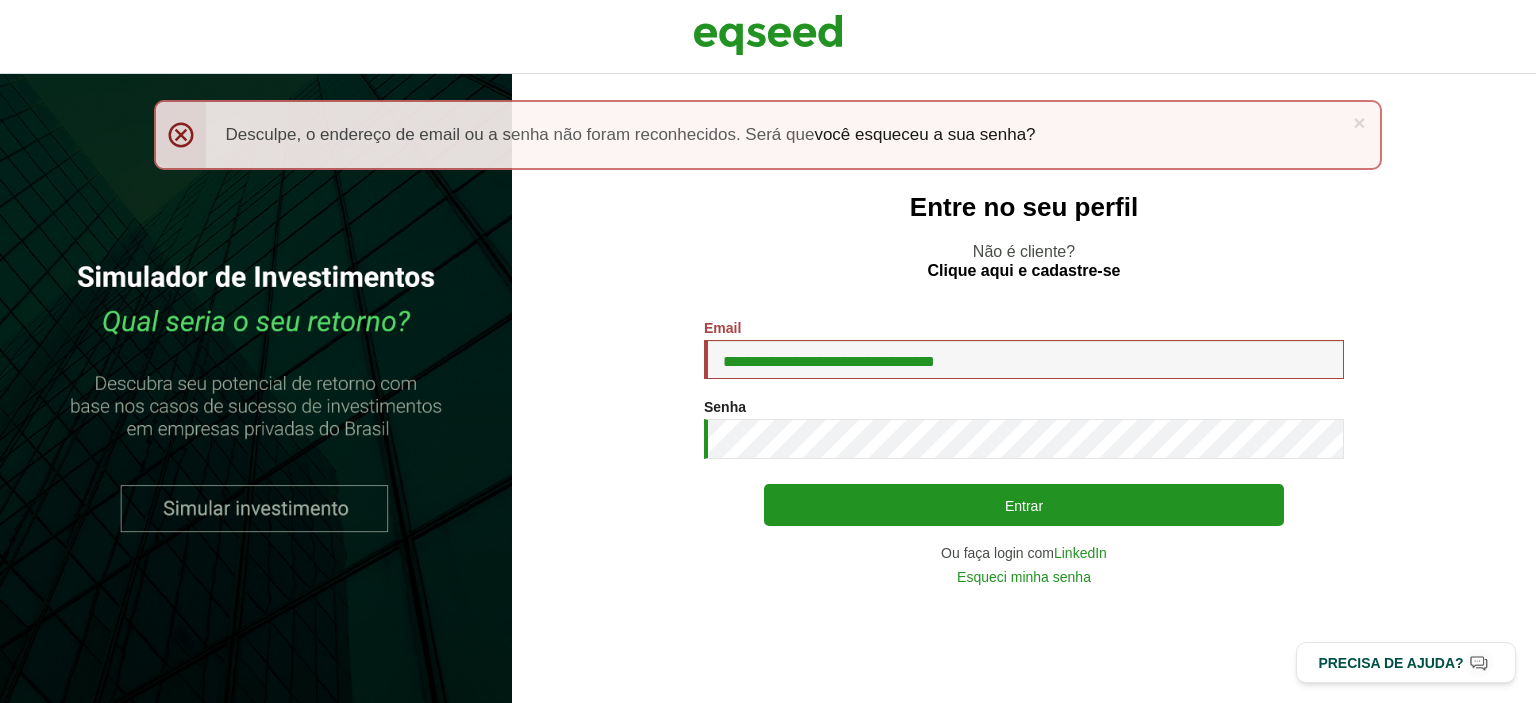 scroll, scrollTop: 0, scrollLeft: 0, axis: both 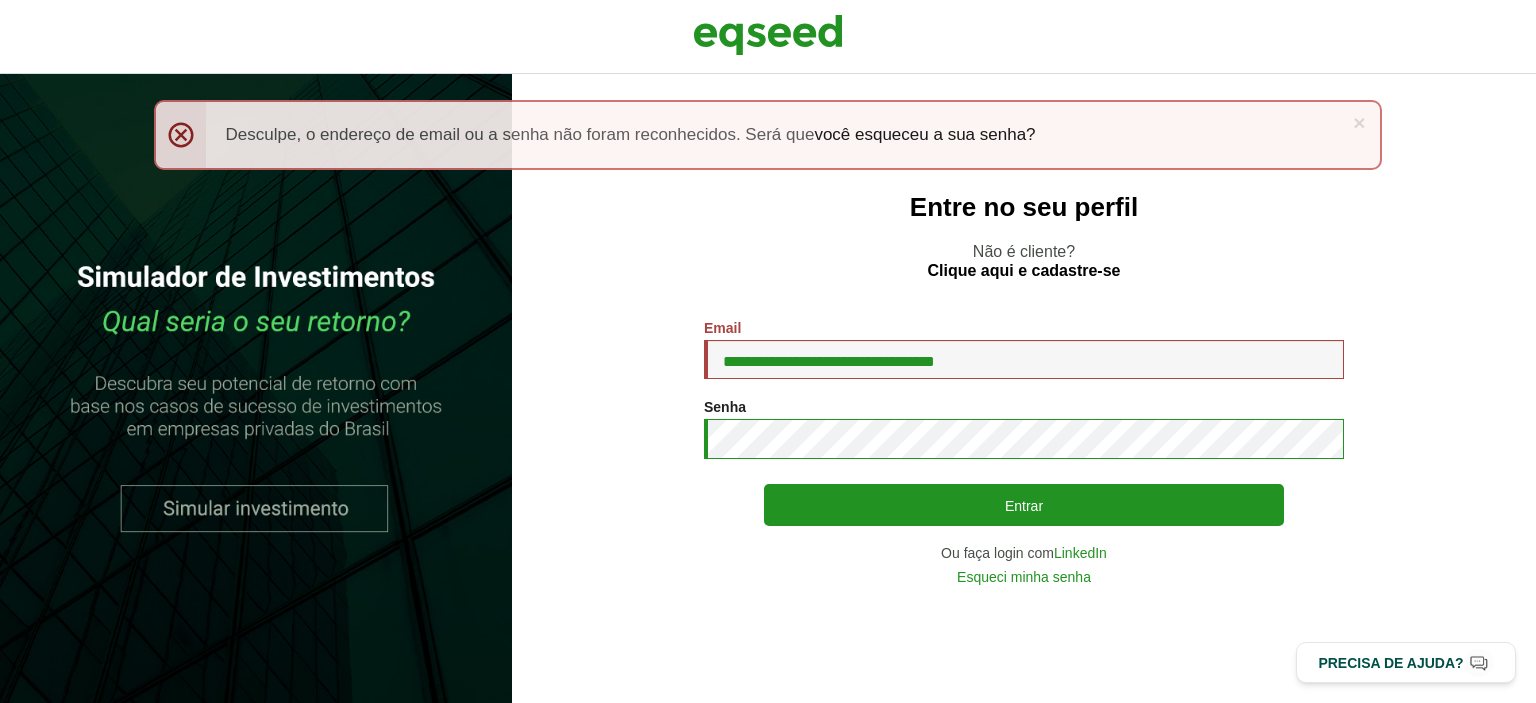 click on "Entrar" at bounding box center (1024, 505) 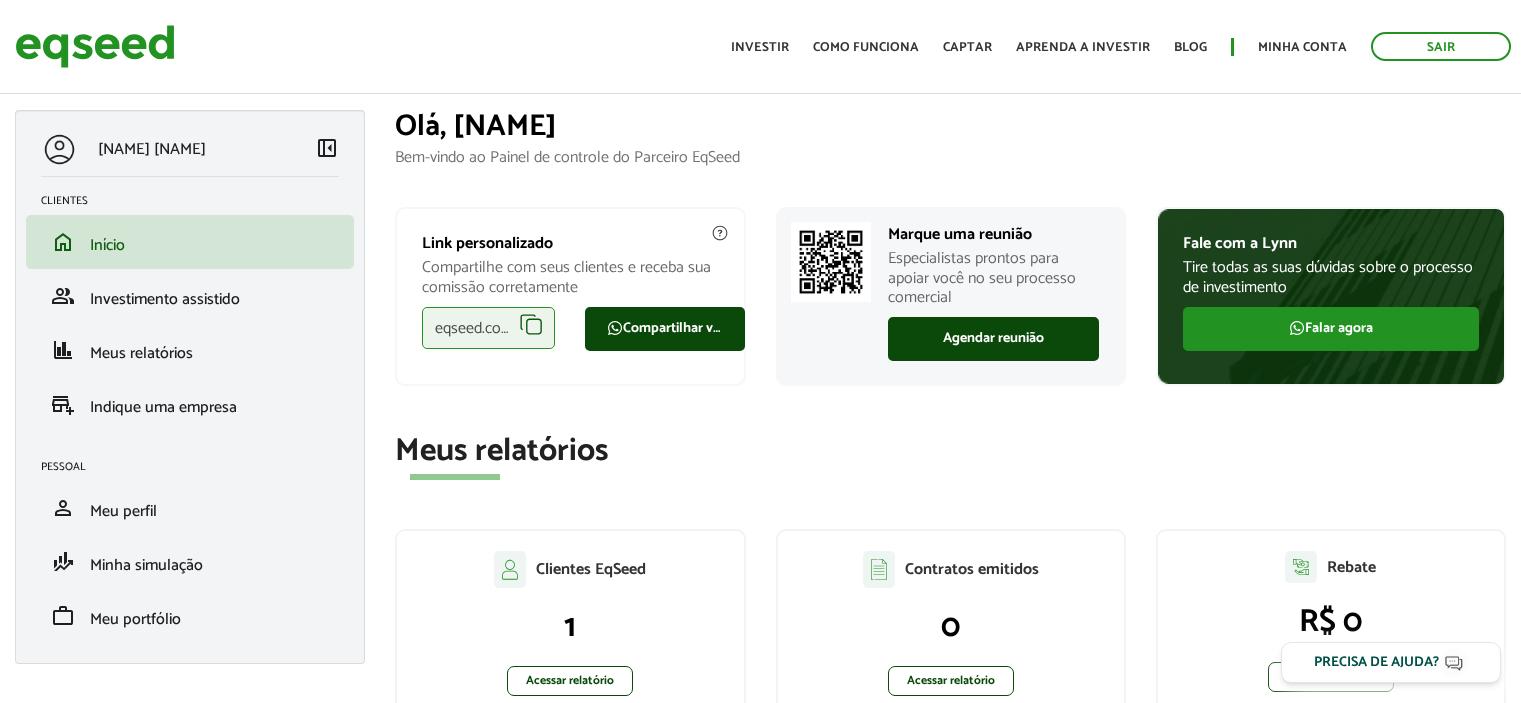 scroll, scrollTop: 0, scrollLeft: 0, axis: both 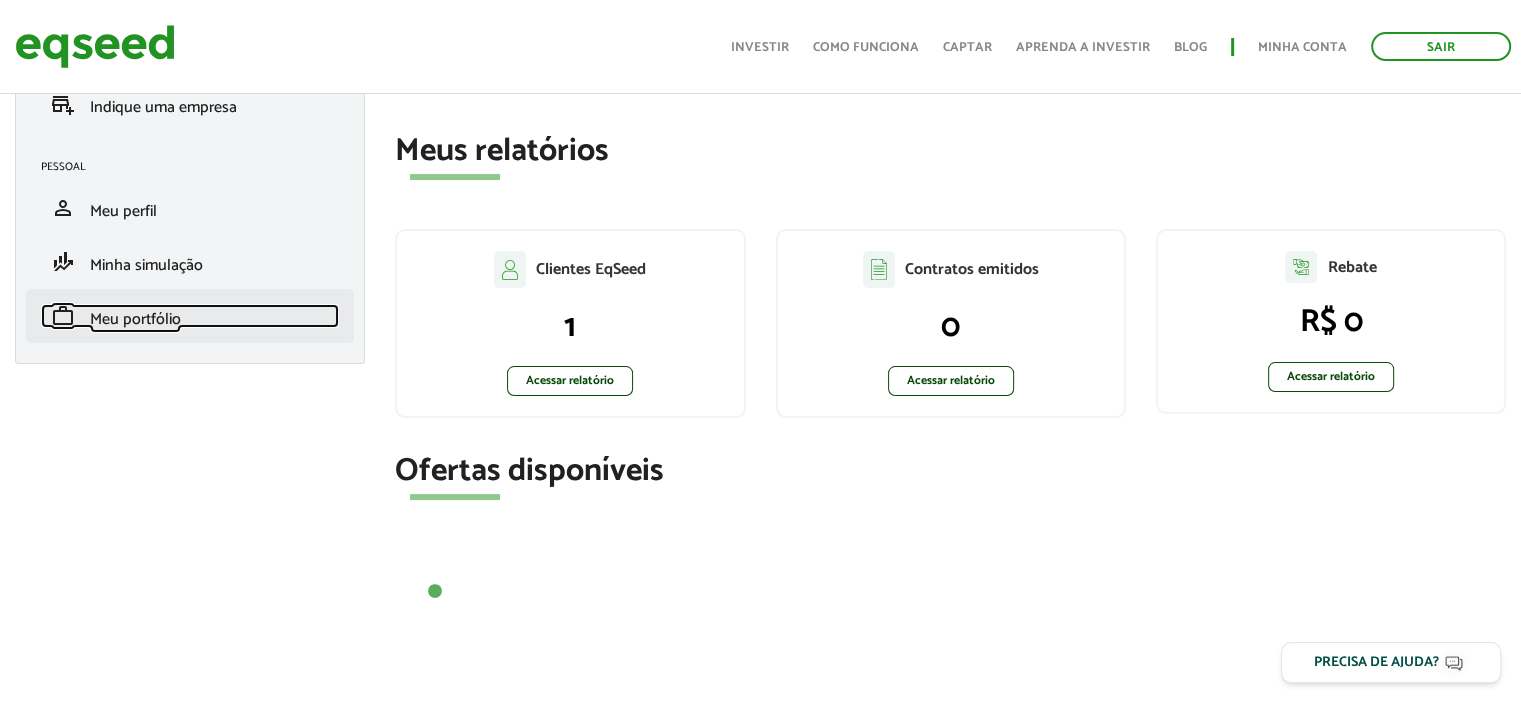 click on "Meu portfólio" at bounding box center (135, 319) 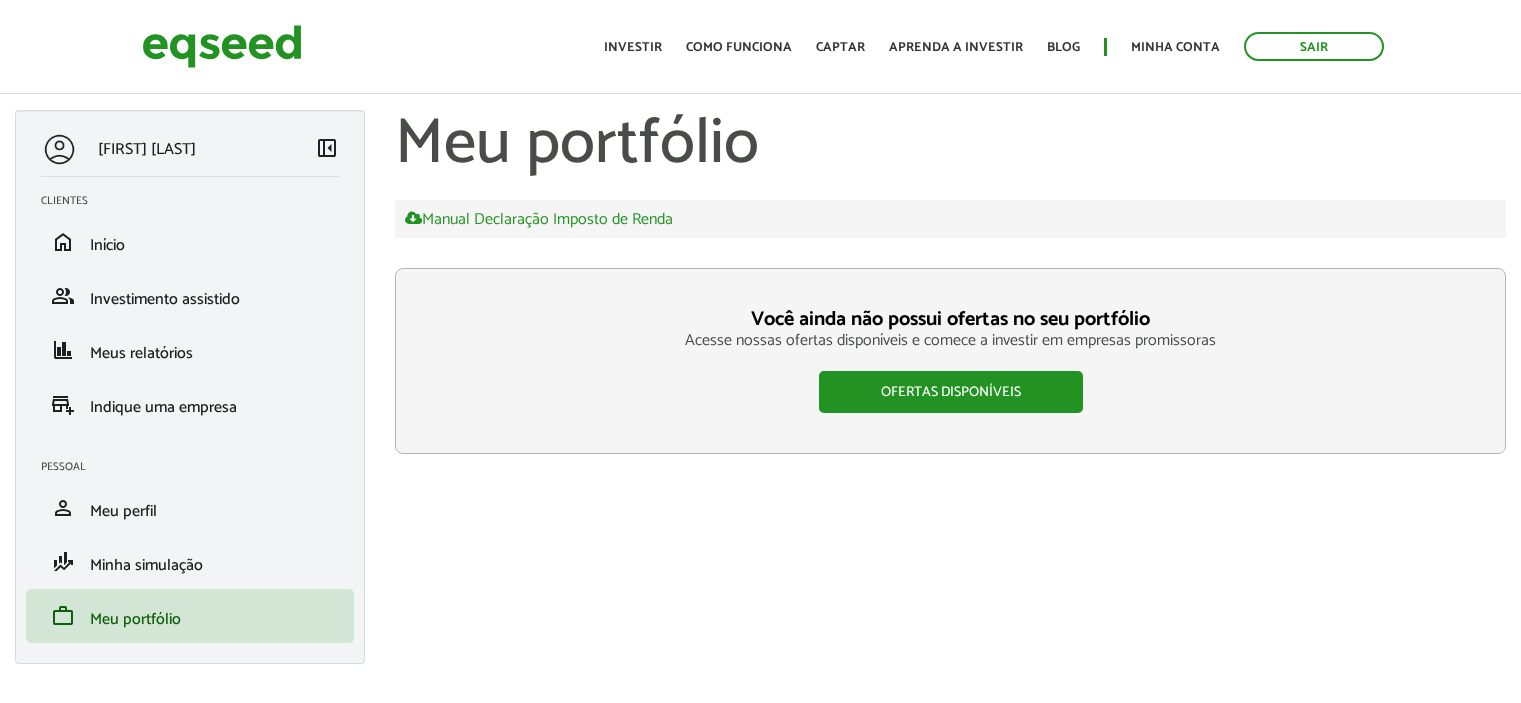 scroll, scrollTop: 0, scrollLeft: 0, axis: both 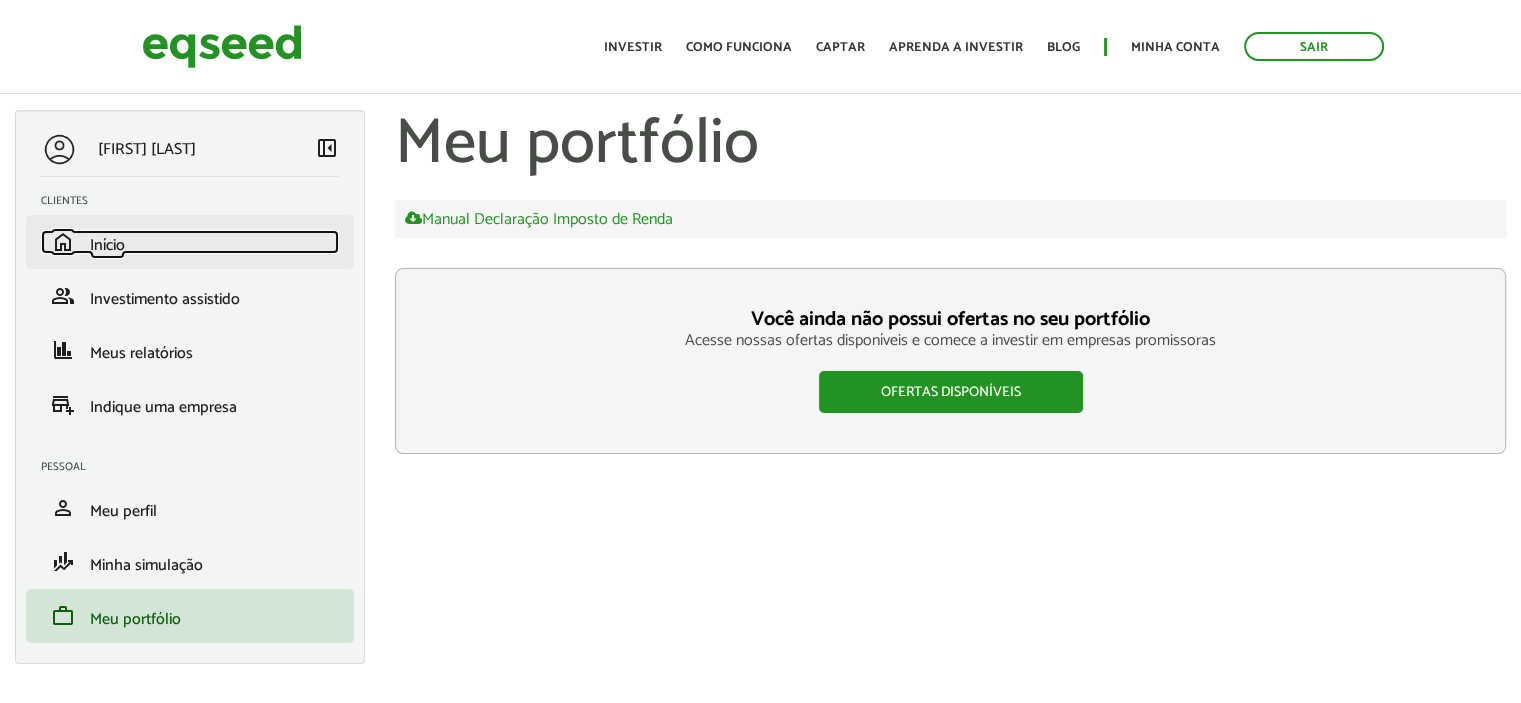 click on "Início" at bounding box center (107, 245) 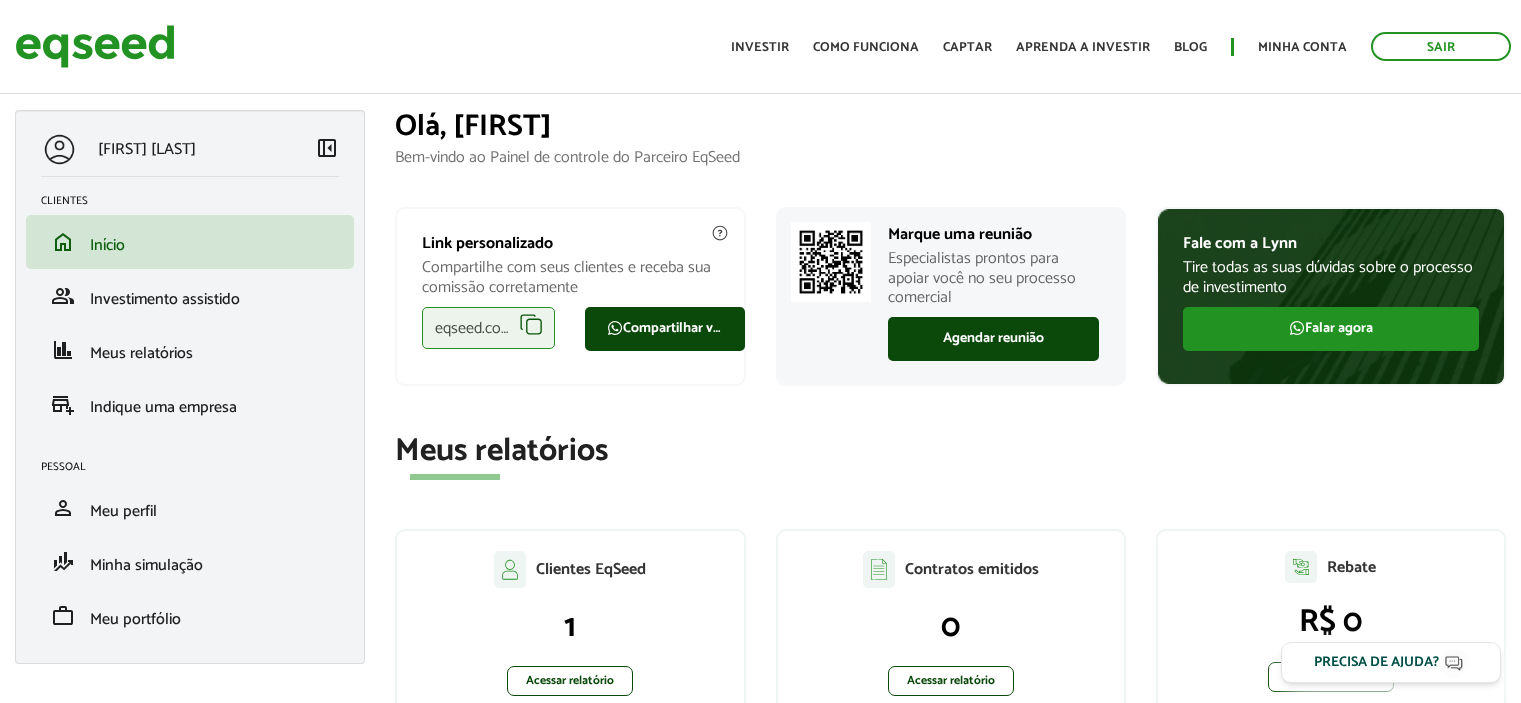 scroll, scrollTop: 0, scrollLeft: 0, axis: both 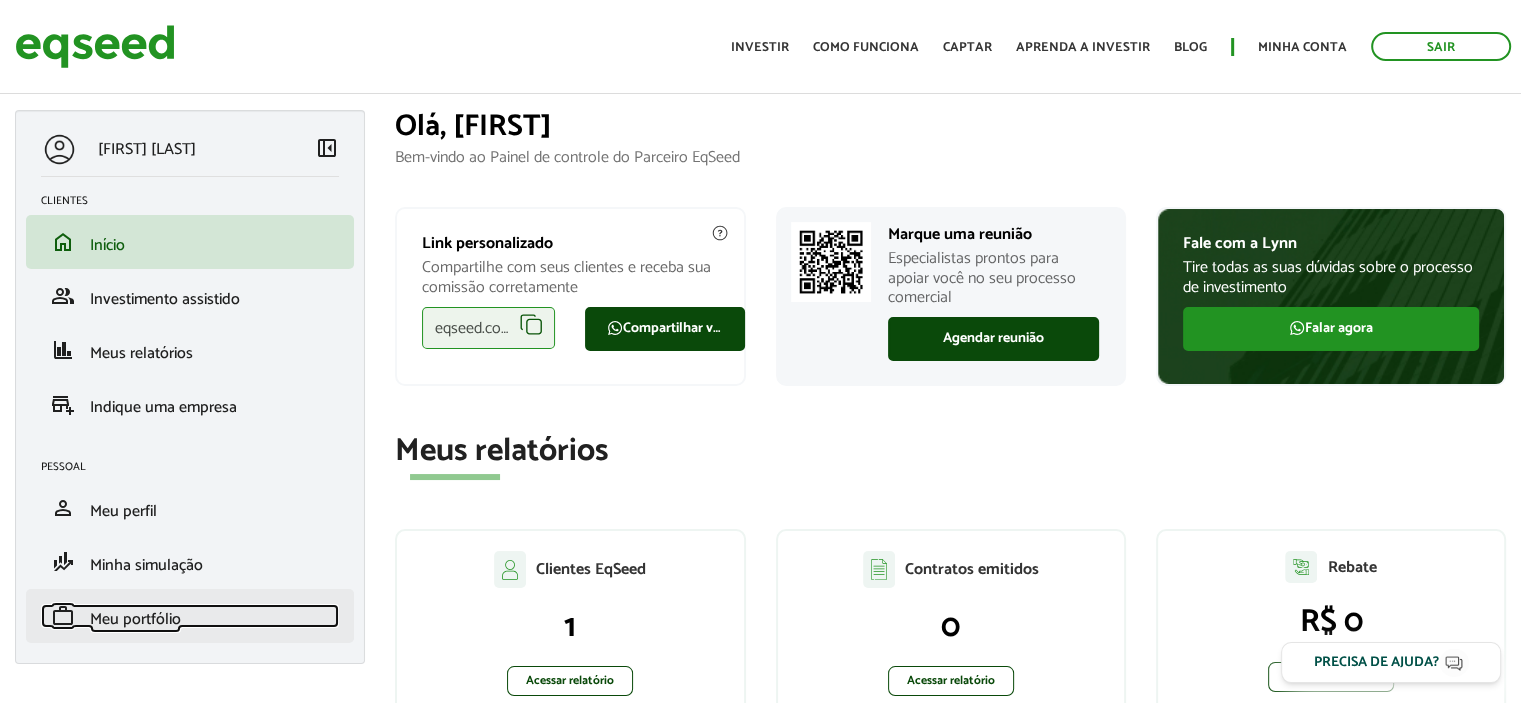 click on "Meu portfólio" at bounding box center [135, 619] 